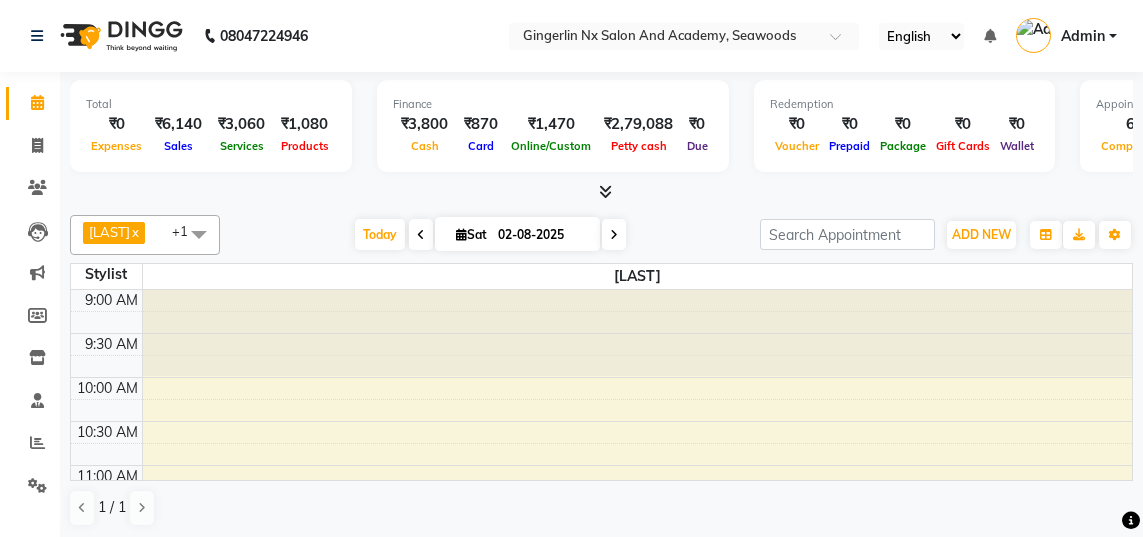 scroll, scrollTop: 0, scrollLeft: 0, axis: both 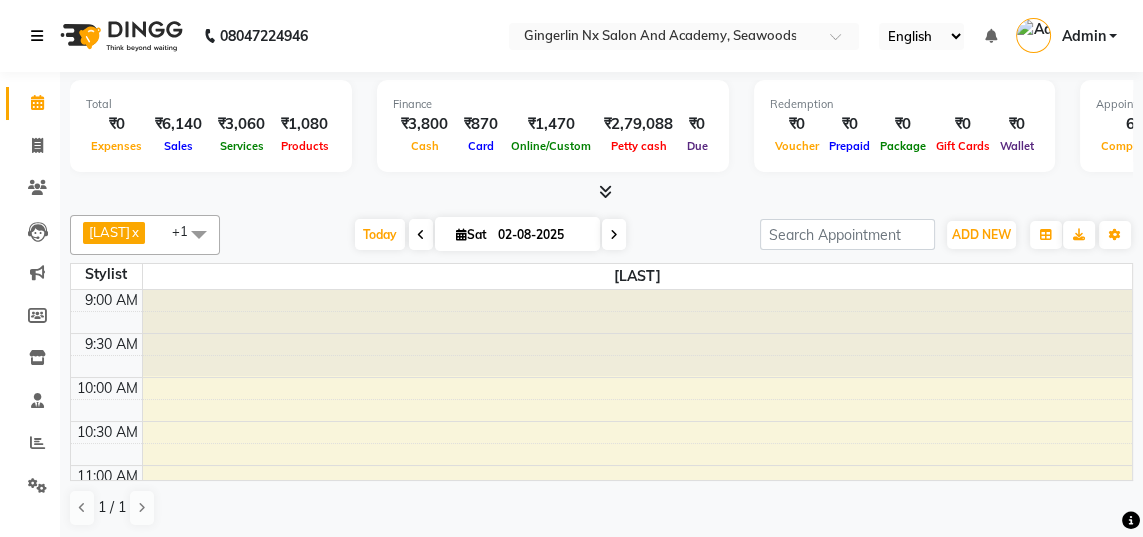 click at bounding box center [37, 36] 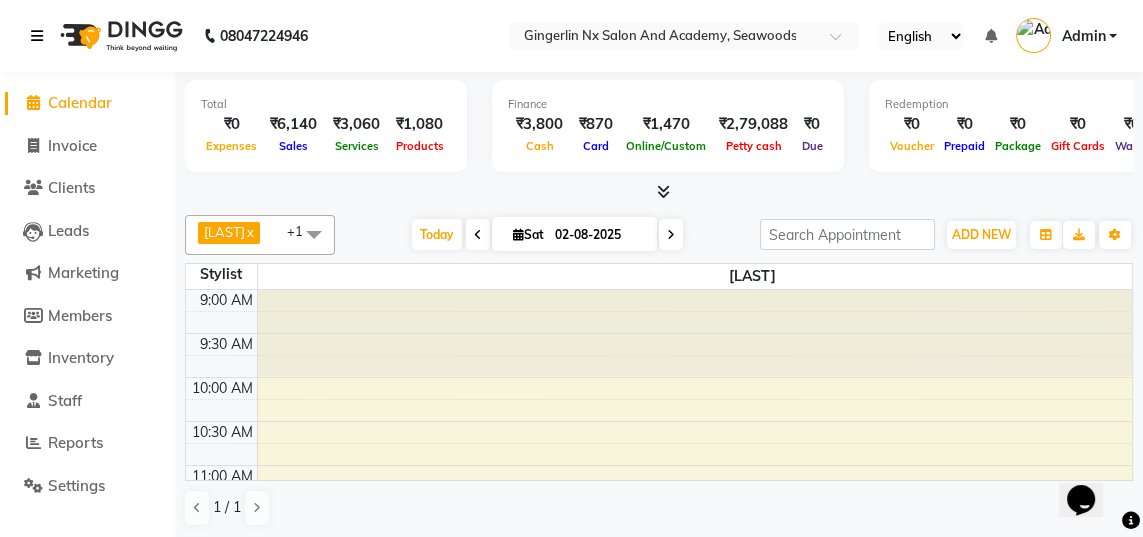 scroll, scrollTop: 0, scrollLeft: 0, axis: both 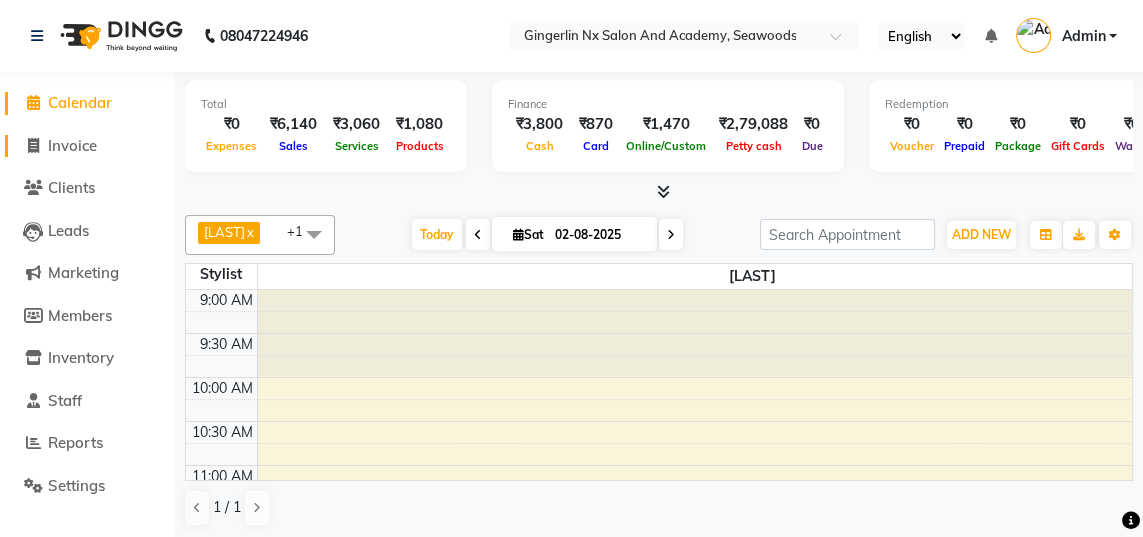 click on "Invoice" 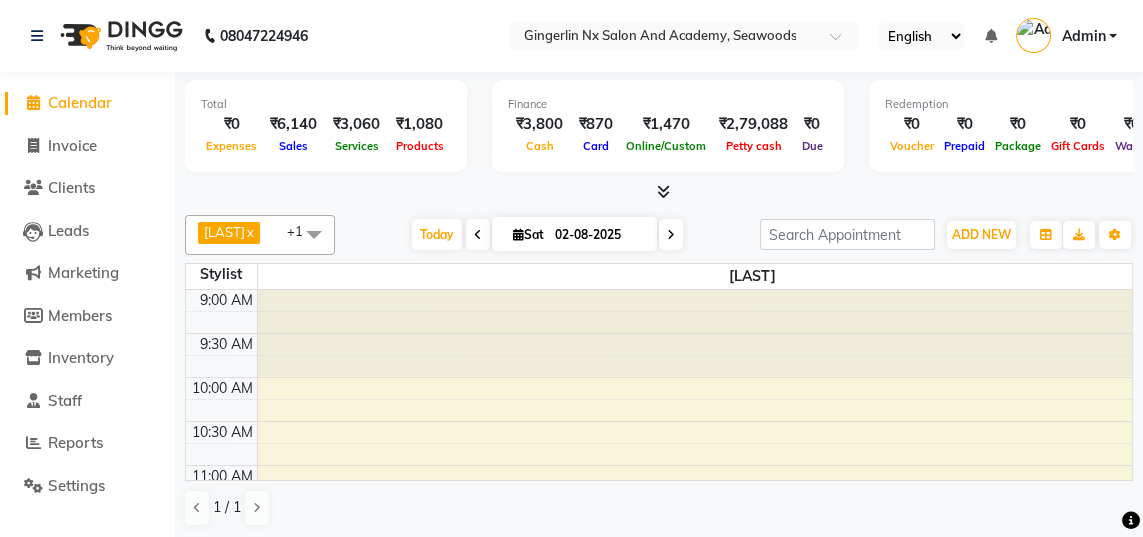 select on "service" 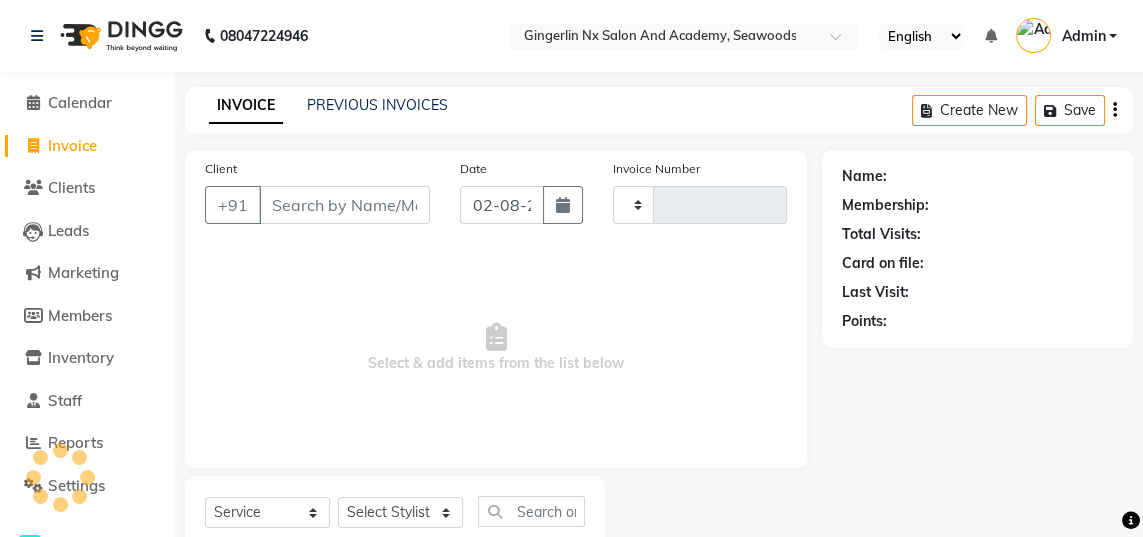 type on "0492" 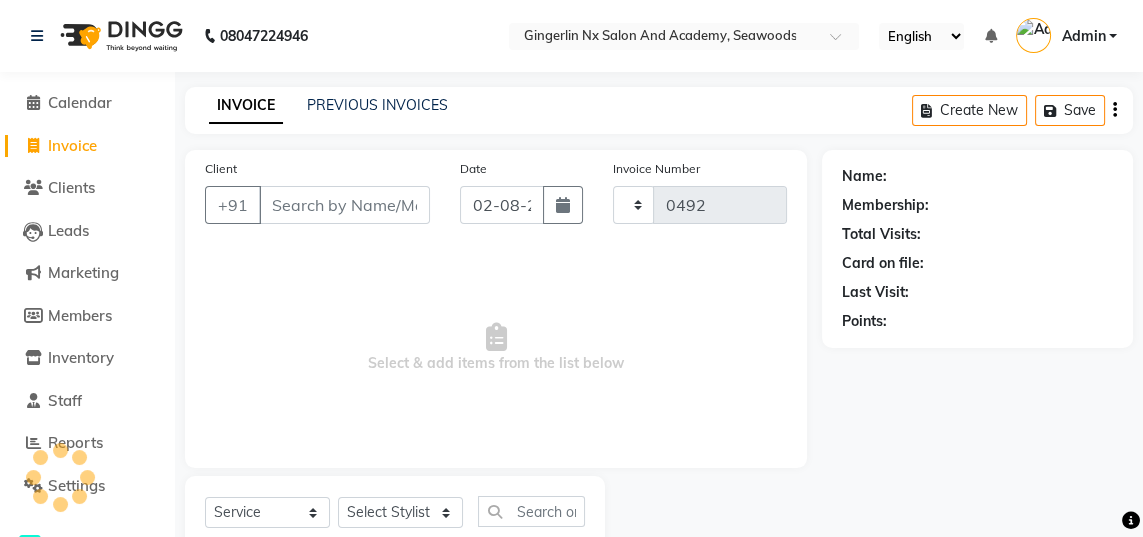 select on "480" 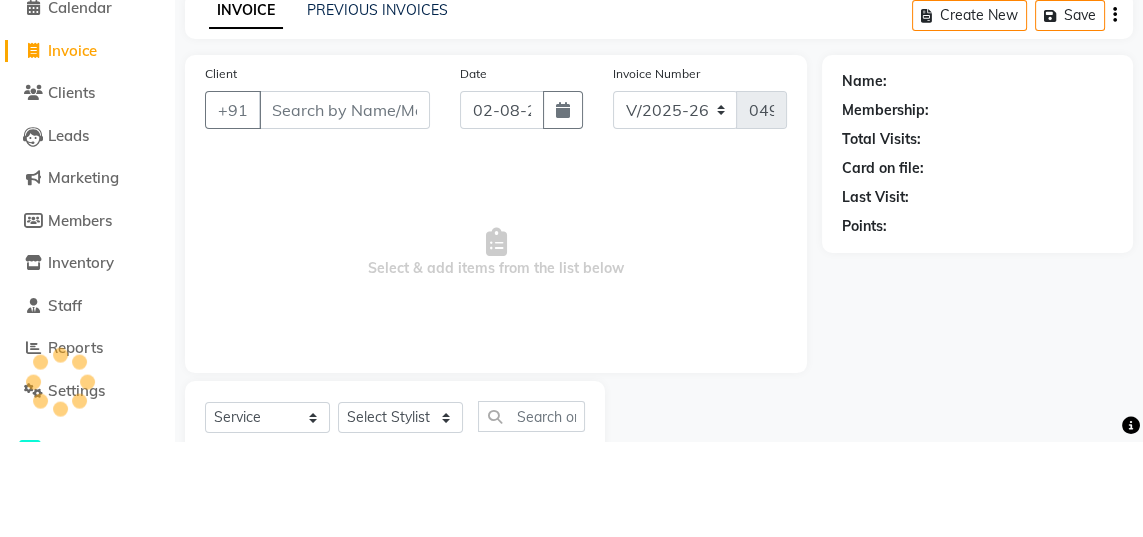 select on "membership" 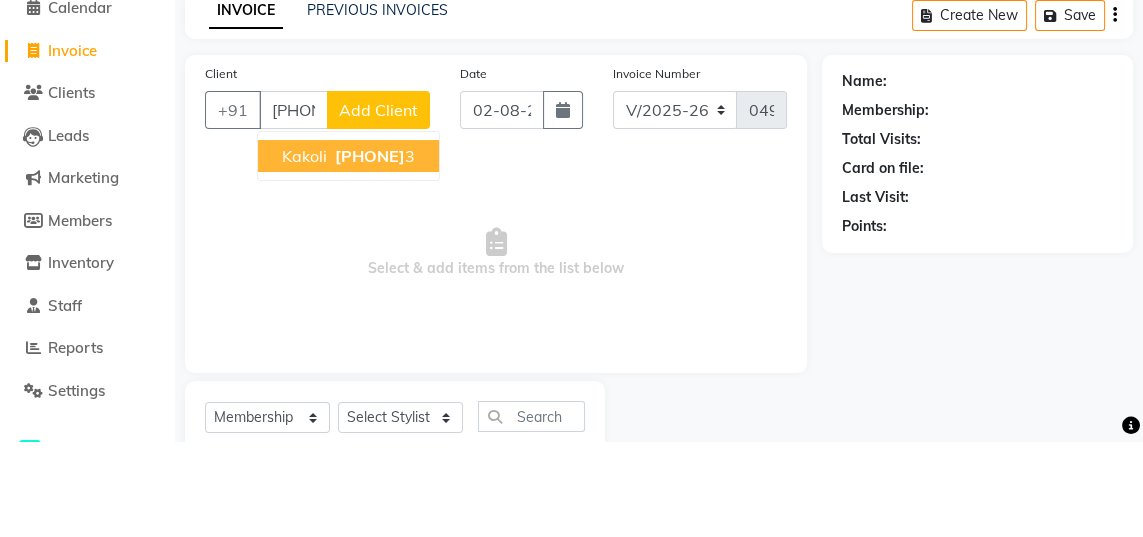 scroll, scrollTop: 0, scrollLeft: 0, axis: both 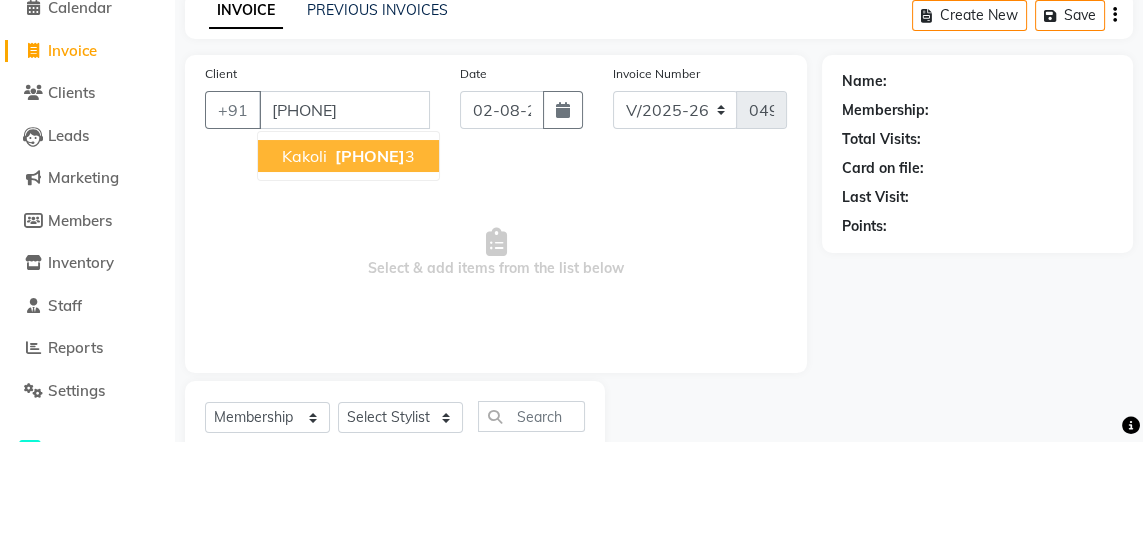 type on "[PHONE]" 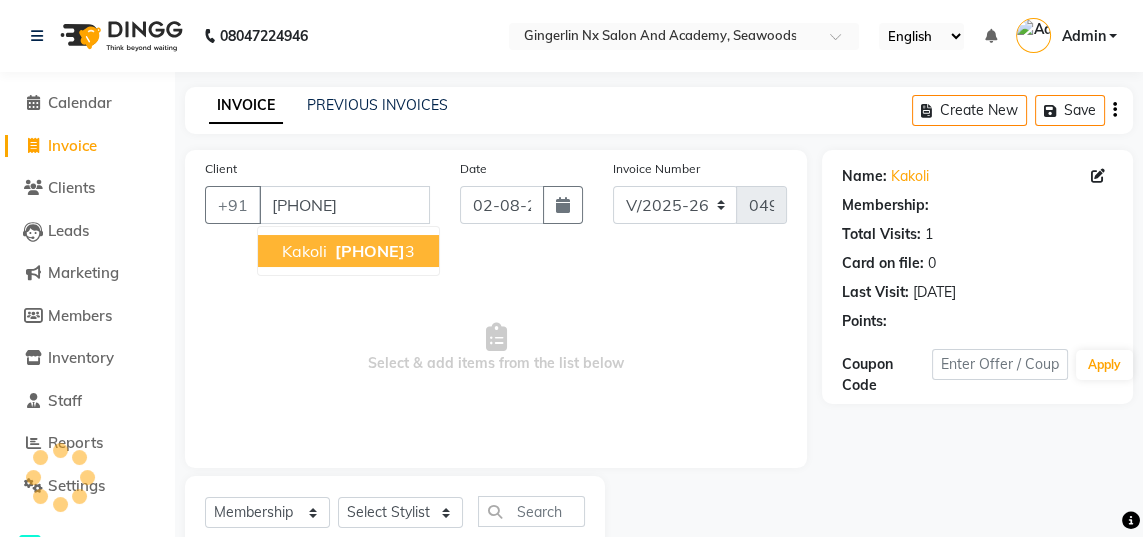 select on "1: Object" 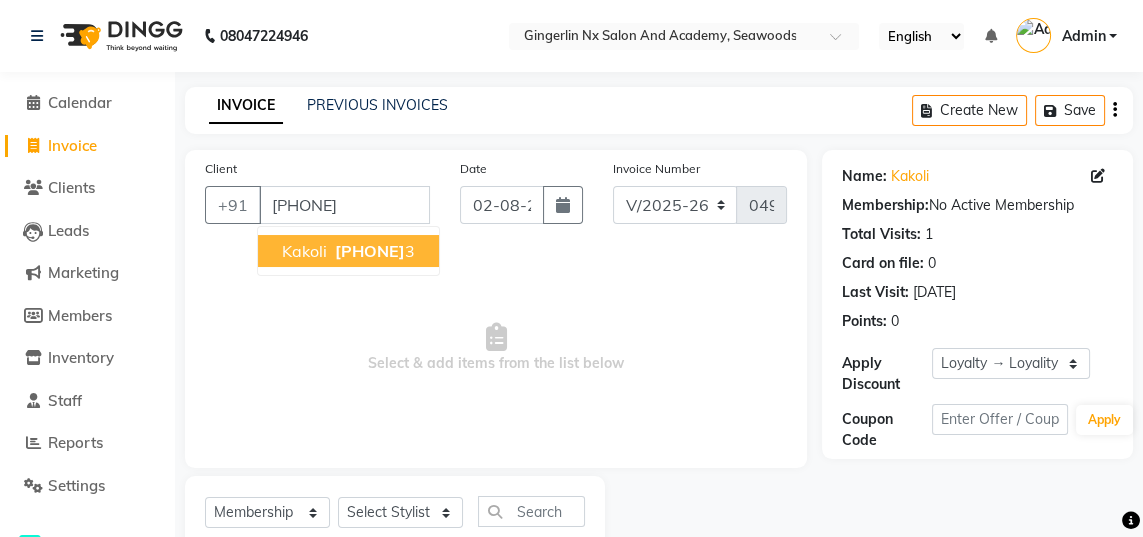 click on "[PHONE]" at bounding box center [370, 251] 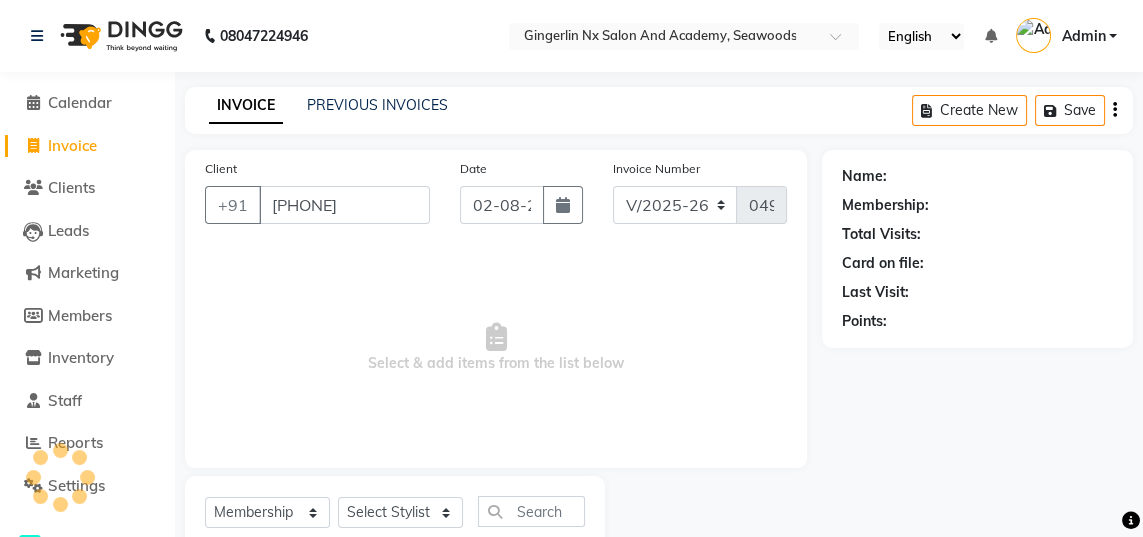 select on "1: Object" 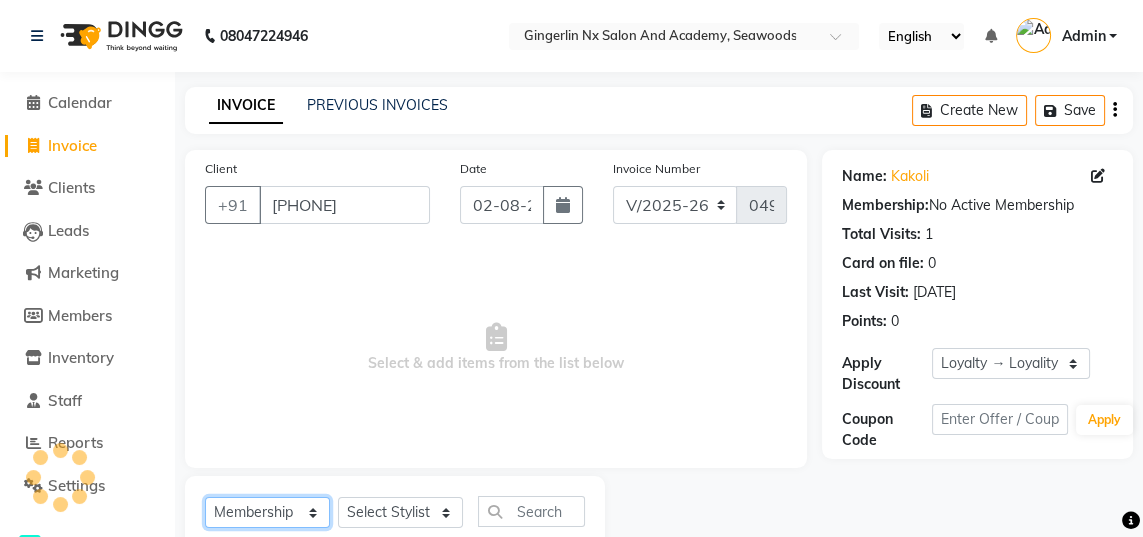 click on "Select  Service  Product  Membership  Package Voucher Prepaid Gift Card" 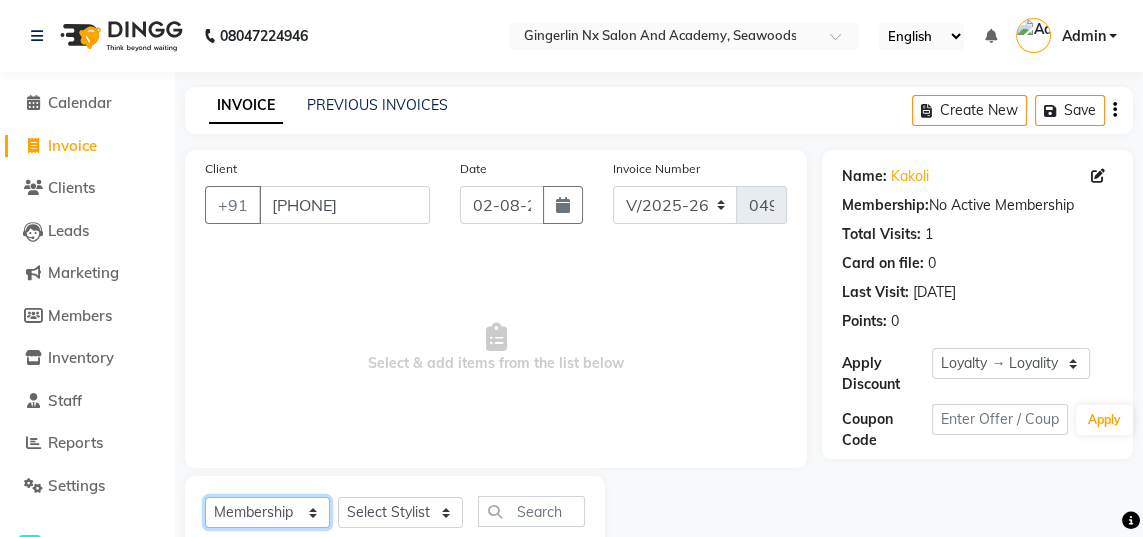 select on "service" 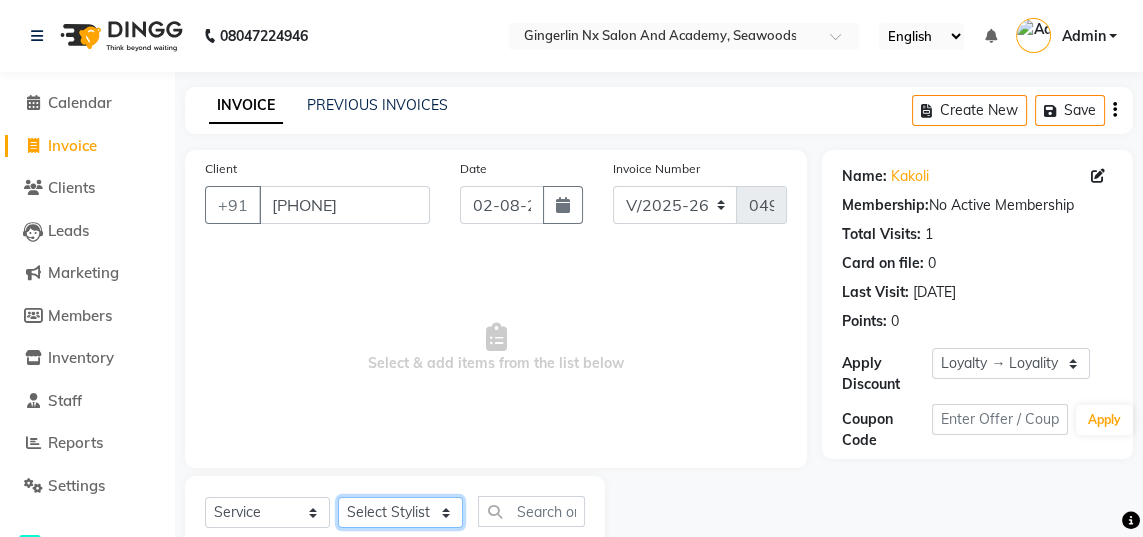 click on "Select Stylist Jaya Sajida Samar Sashina Sheetal Tosif" 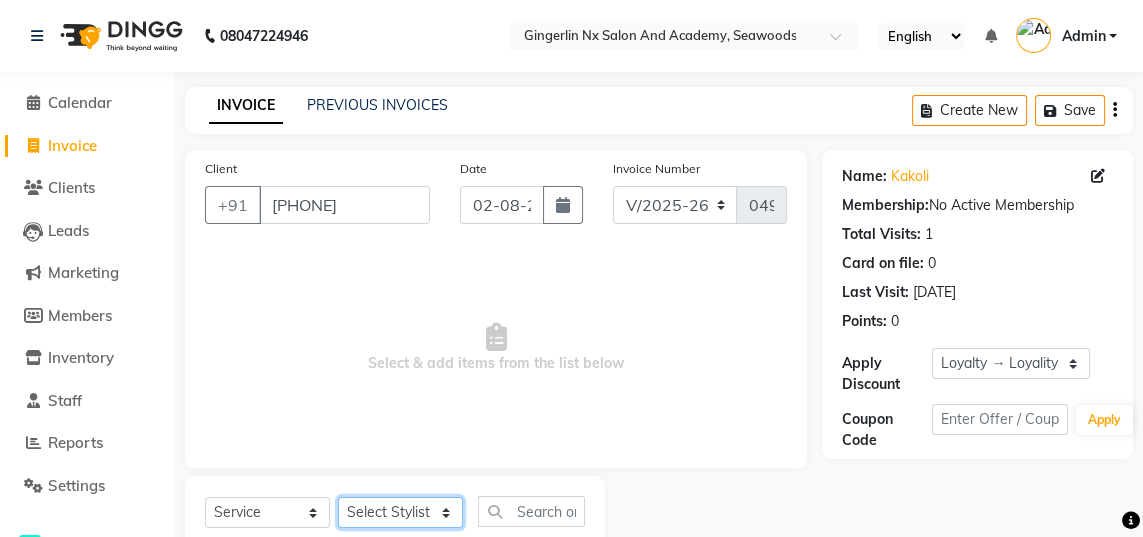 select on "84225" 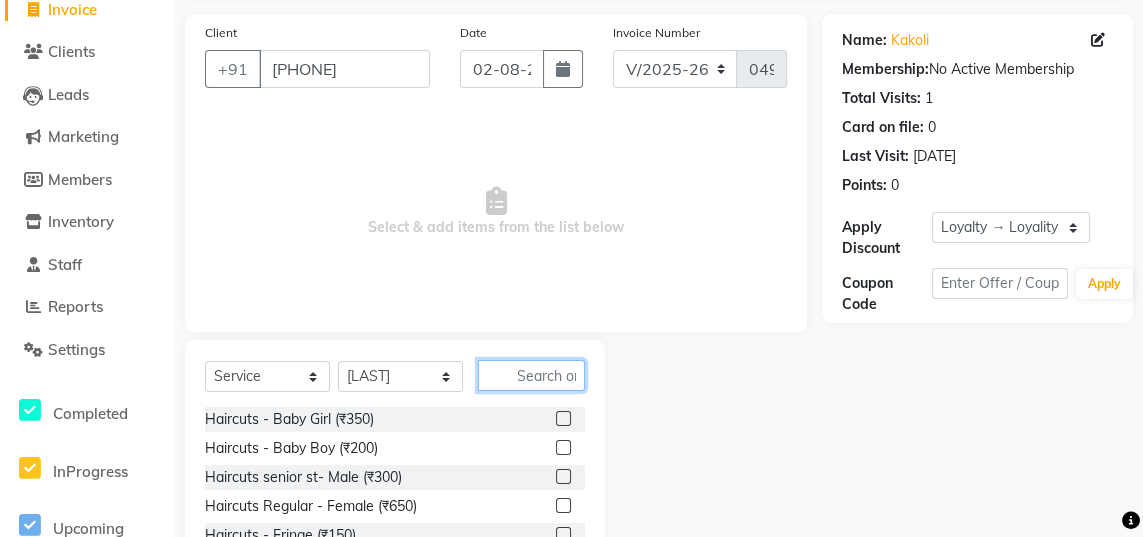 click 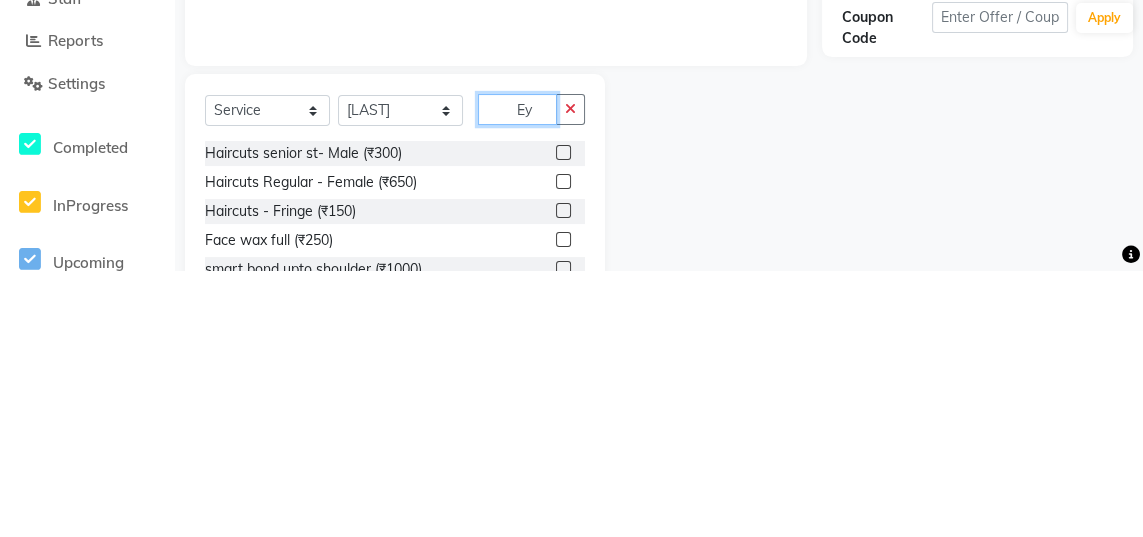 scroll, scrollTop: 93, scrollLeft: 0, axis: vertical 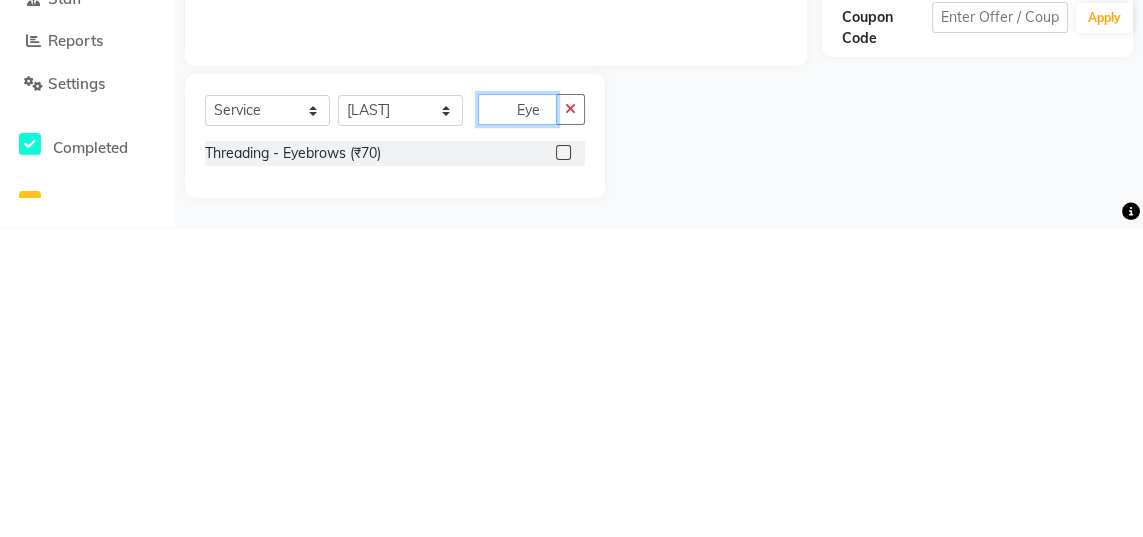 type on "Eye" 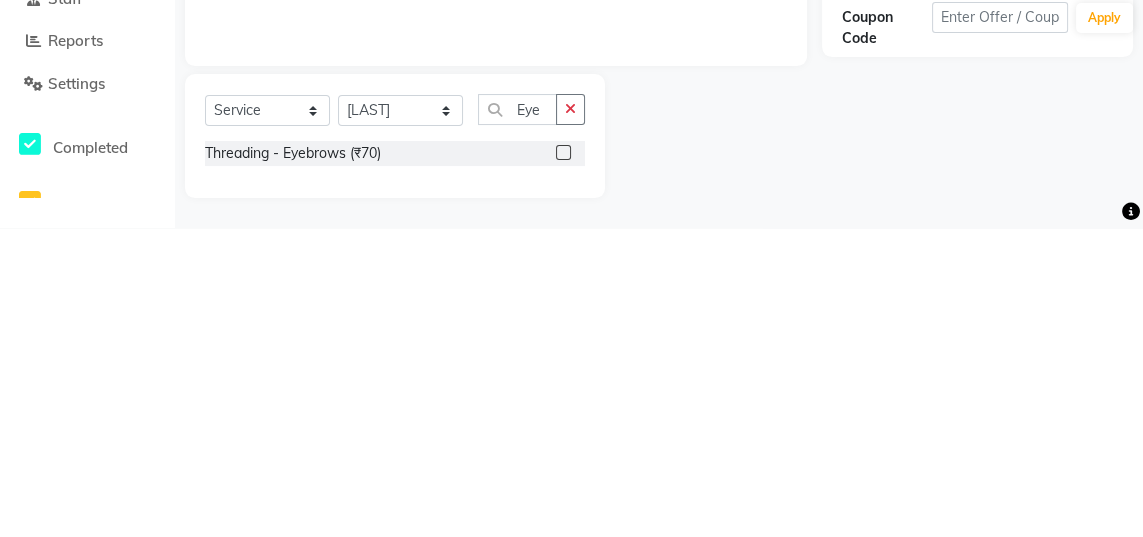 click 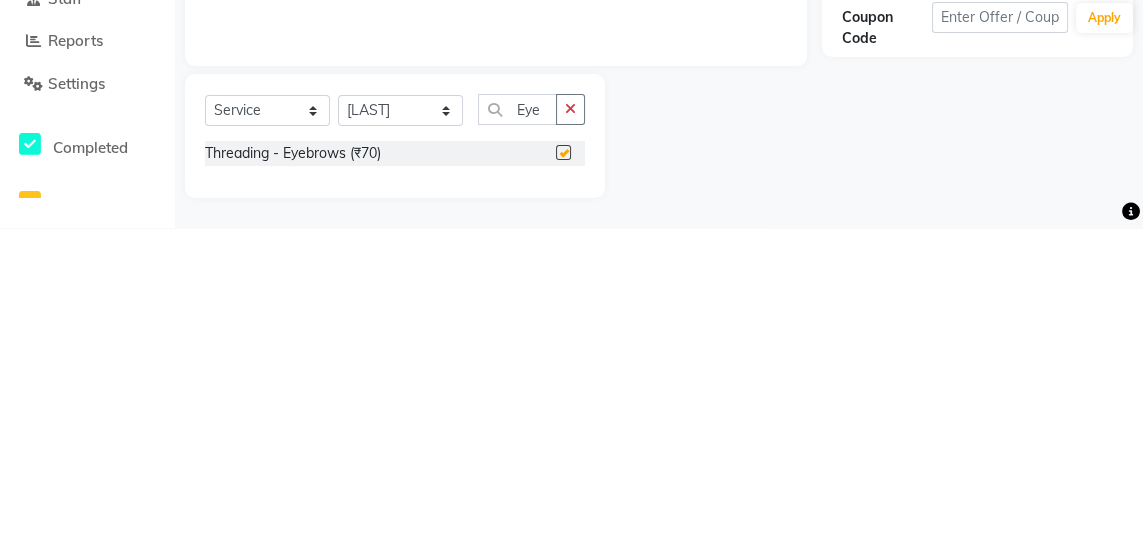 scroll, scrollTop: 93, scrollLeft: 0, axis: vertical 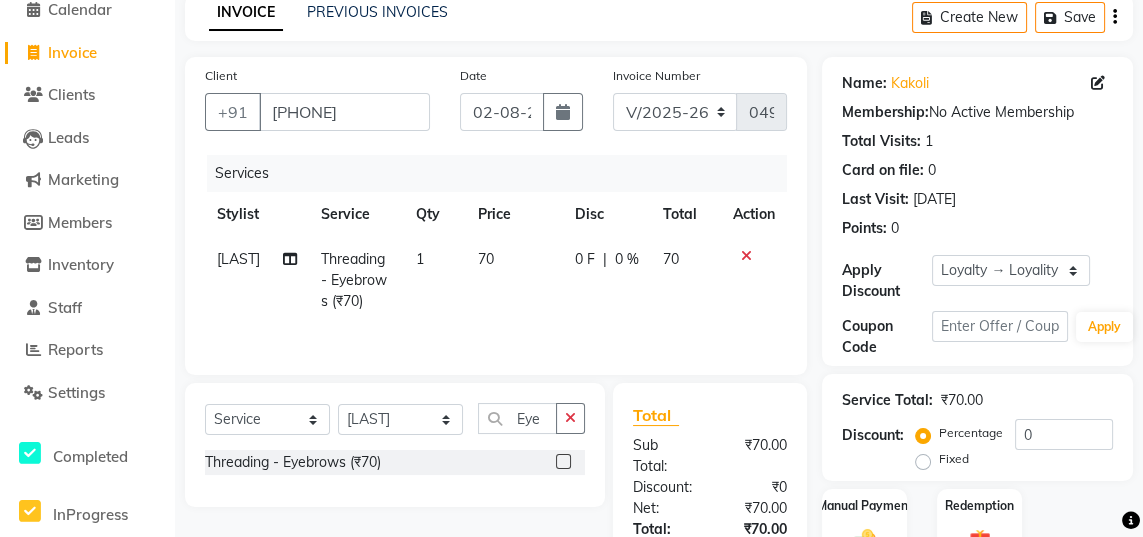 checkbox on "false" 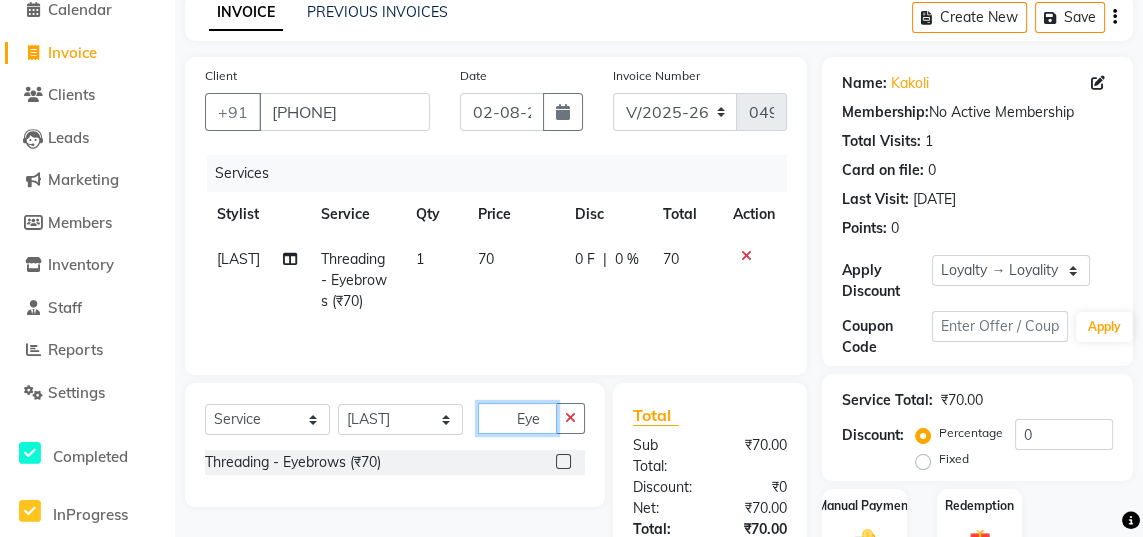 click on "Eye" 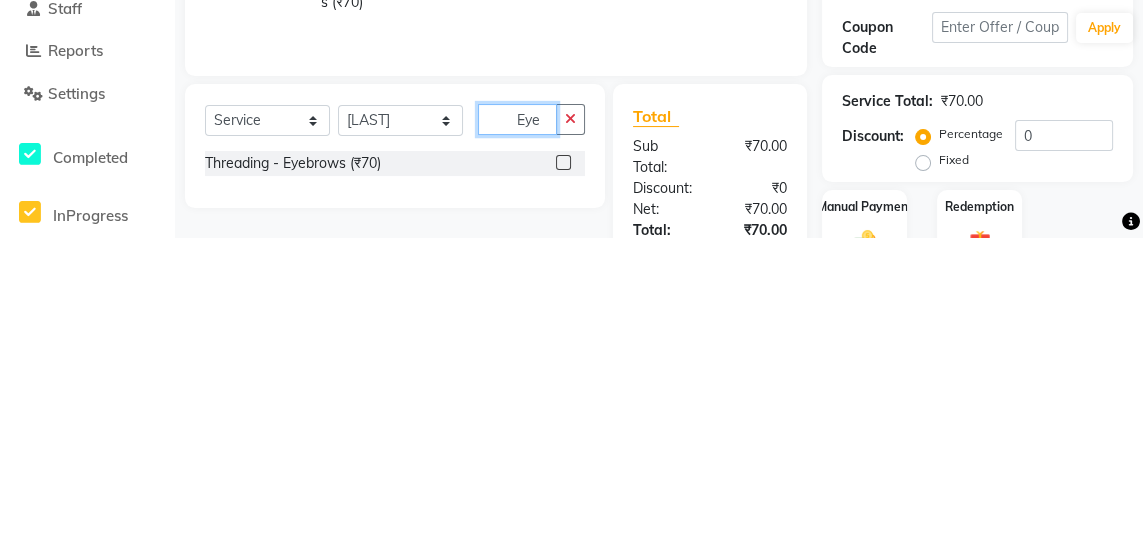 scroll, scrollTop: 93, scrollLeft: 0, axis: vertical 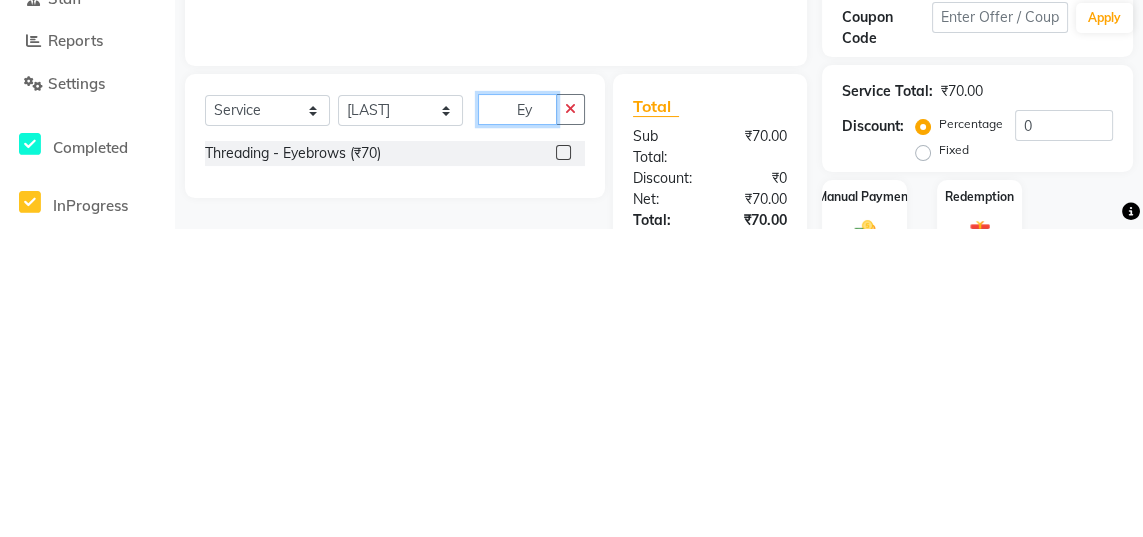 type on "E" 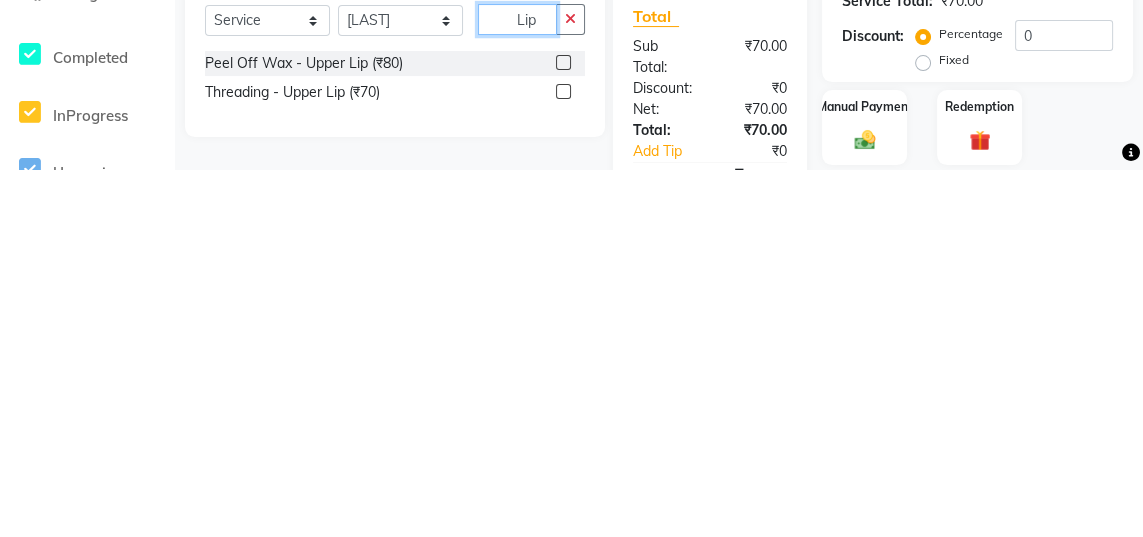 scroll, scrollTop: 129, scrollLeft: 0, axis: vertical 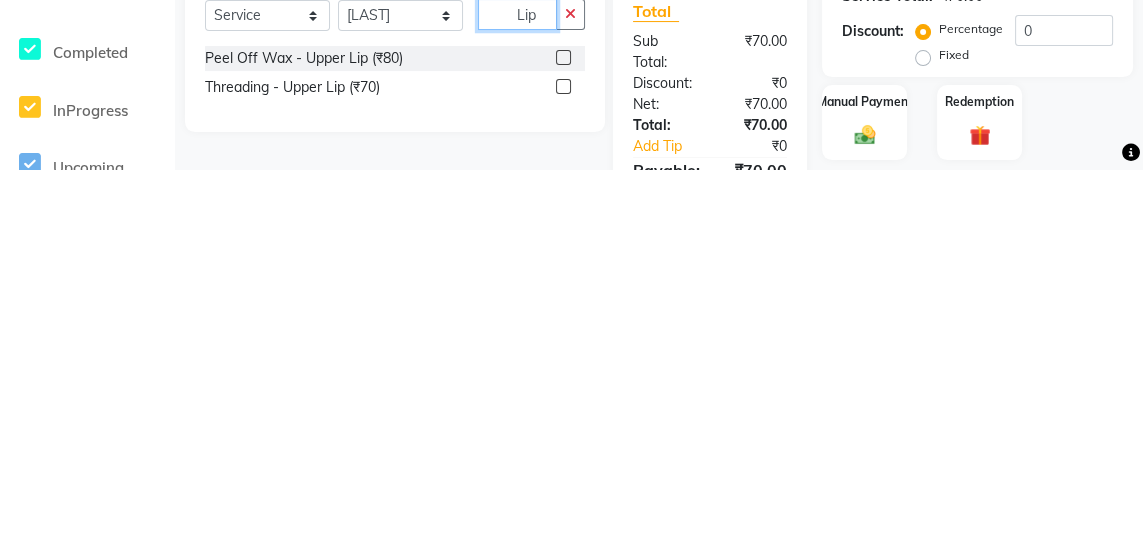 type on "Lip" 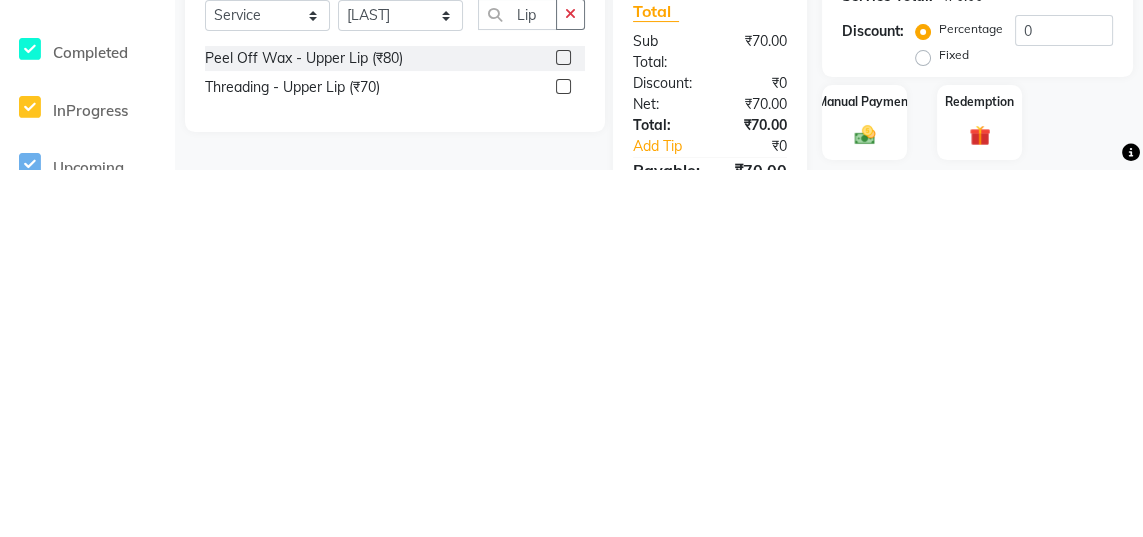 click 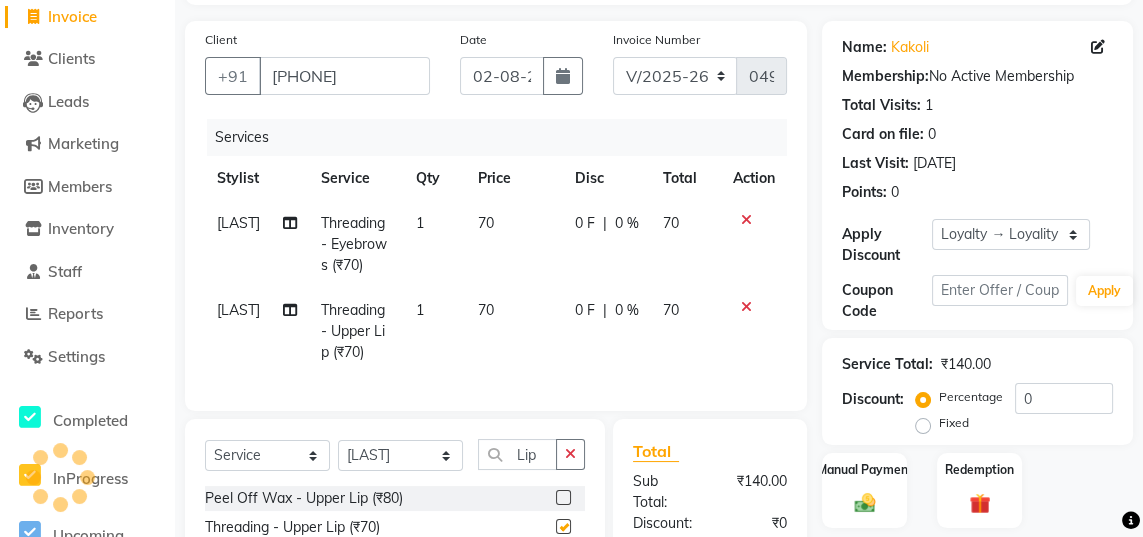 checkbox on "false" 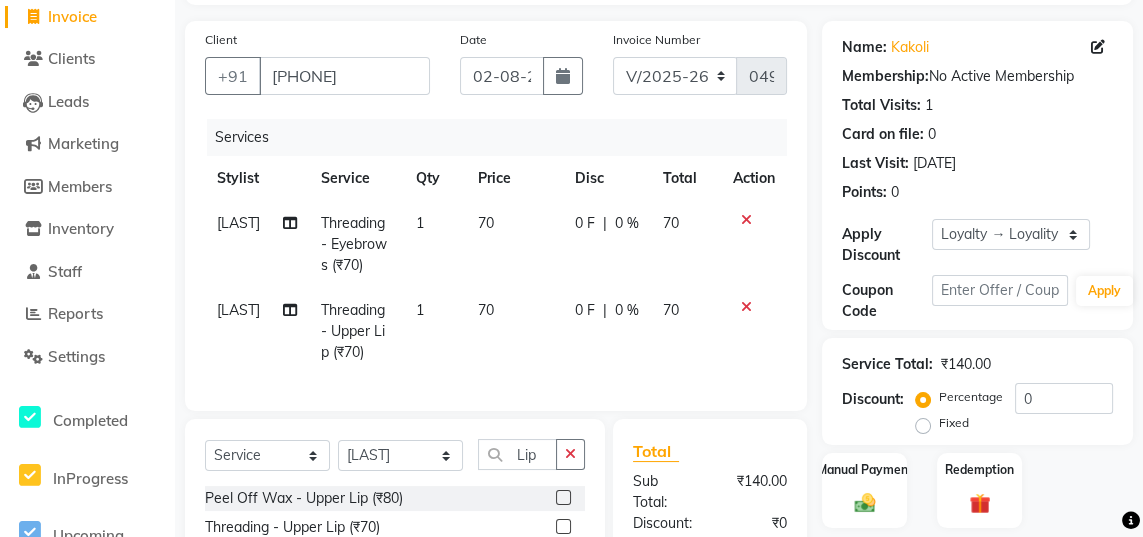 click on "Manual Payment" 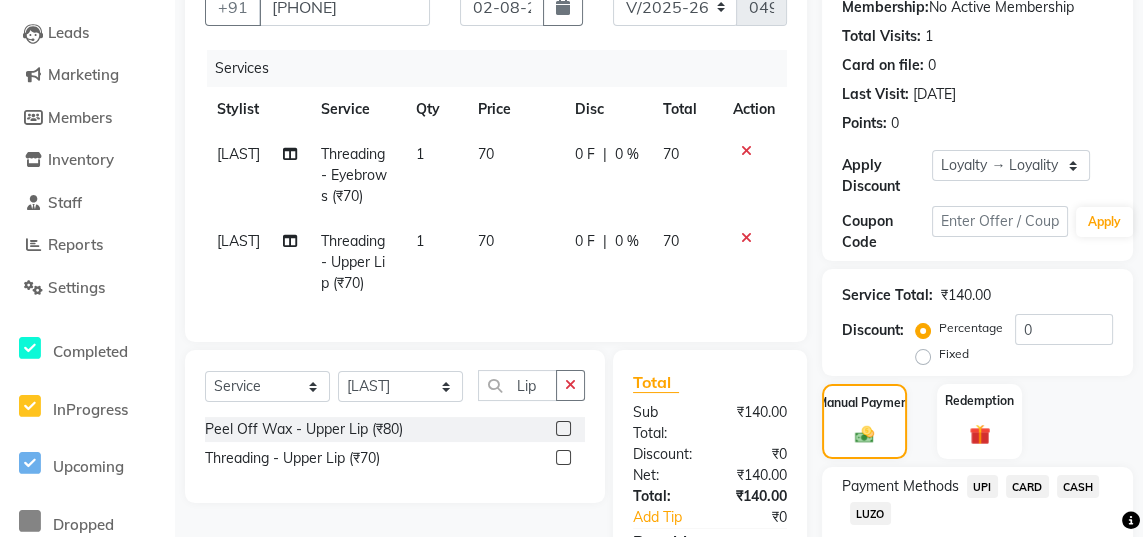 click on "CARD" 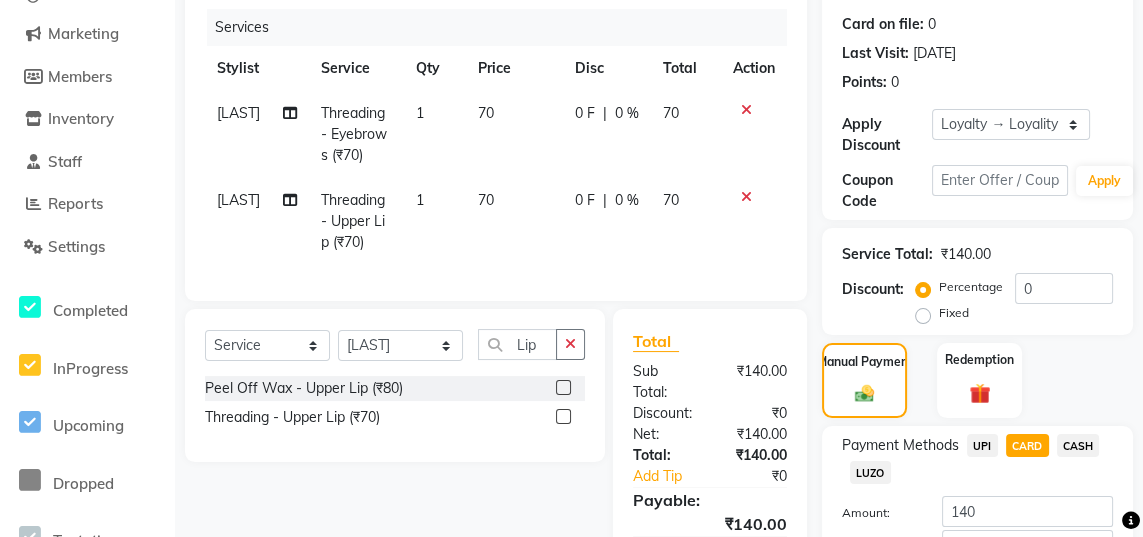 scroll, scrollTop: 277, scrollLeft: 0, axis: vertical 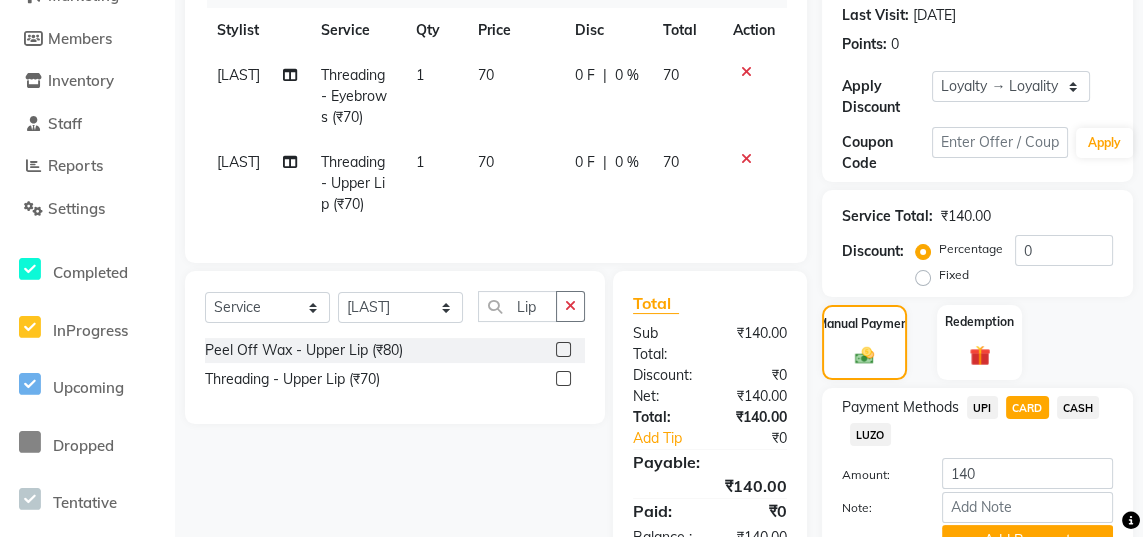 click on "Add Payment" 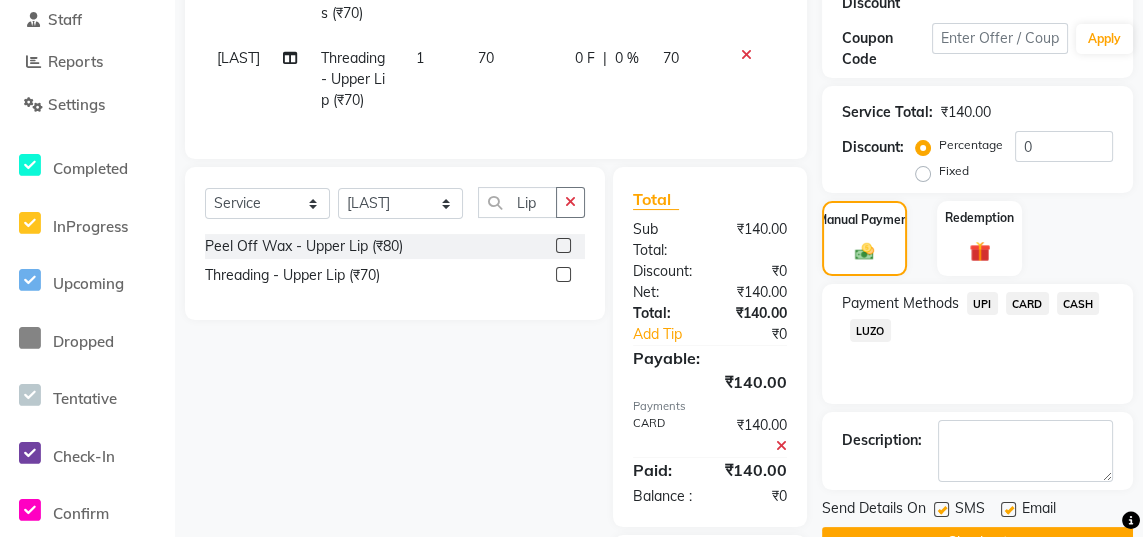 scroll, scrollTop: 464, scrollLeft: 0, axis: vertical 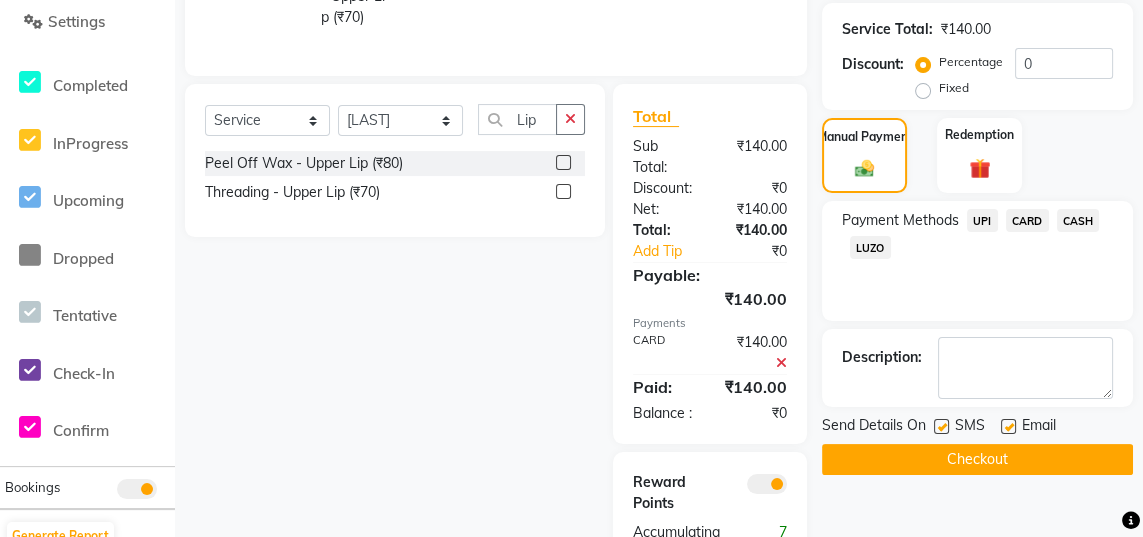 click on "Checkout" 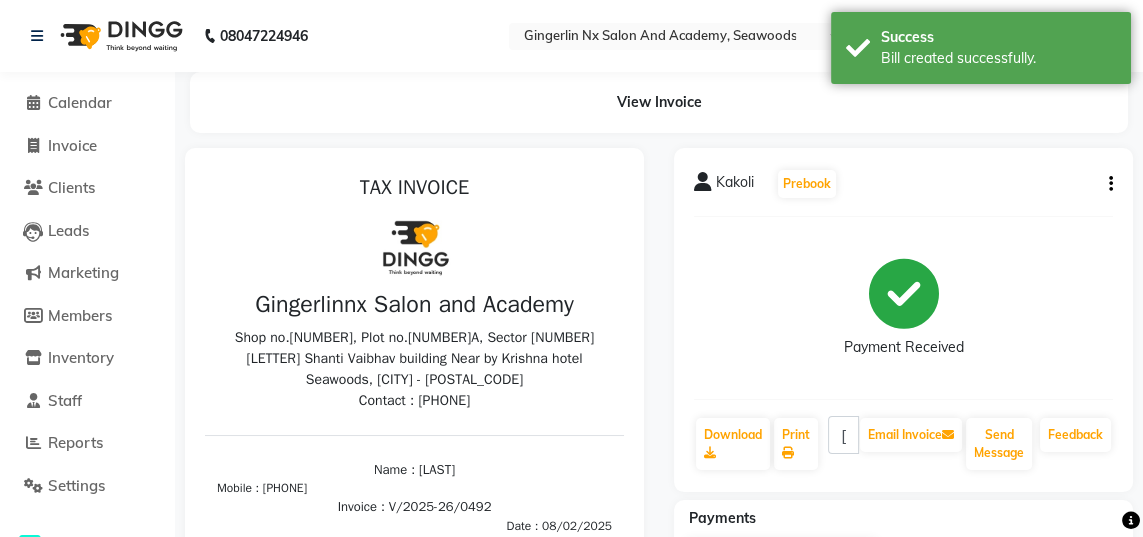 scroll, scrollTop: 0, scrollLeft: 0, axis: both 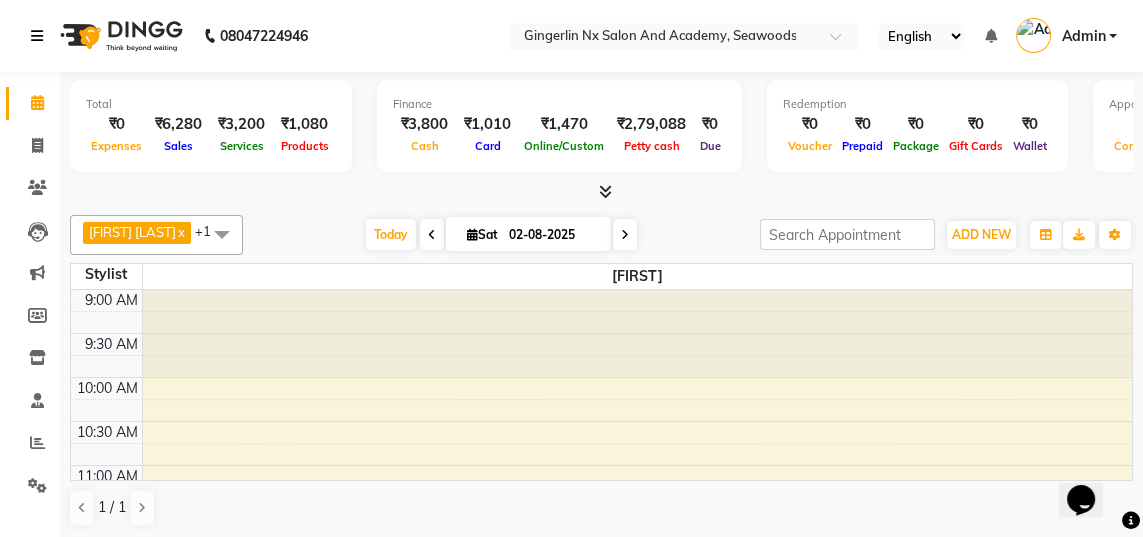click at bounding box center (37, 36) 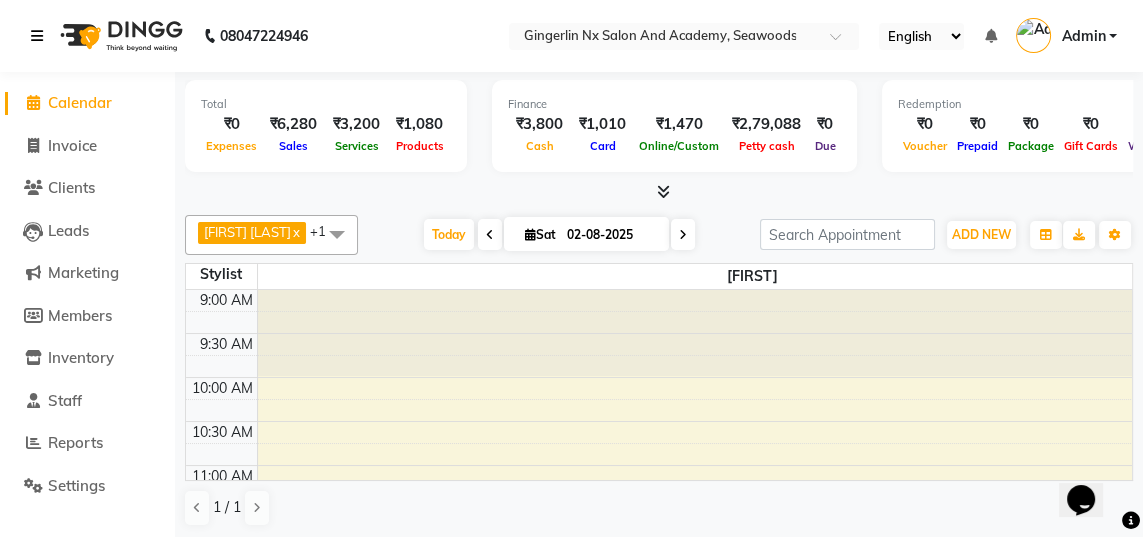 scroll, scrollTop: 0, scrollLeft: 0, axis: both 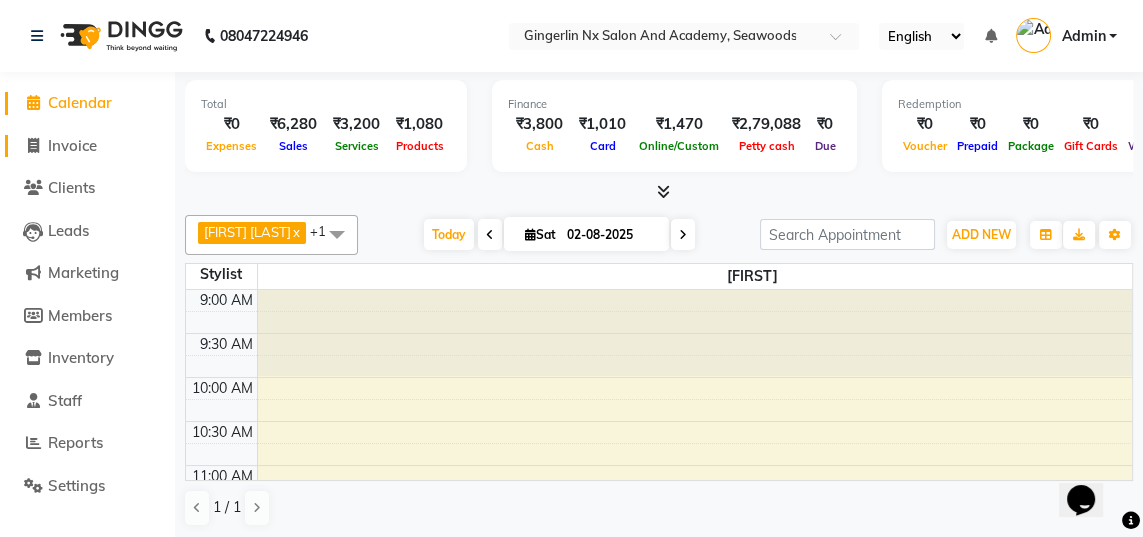 click on "Invoice" 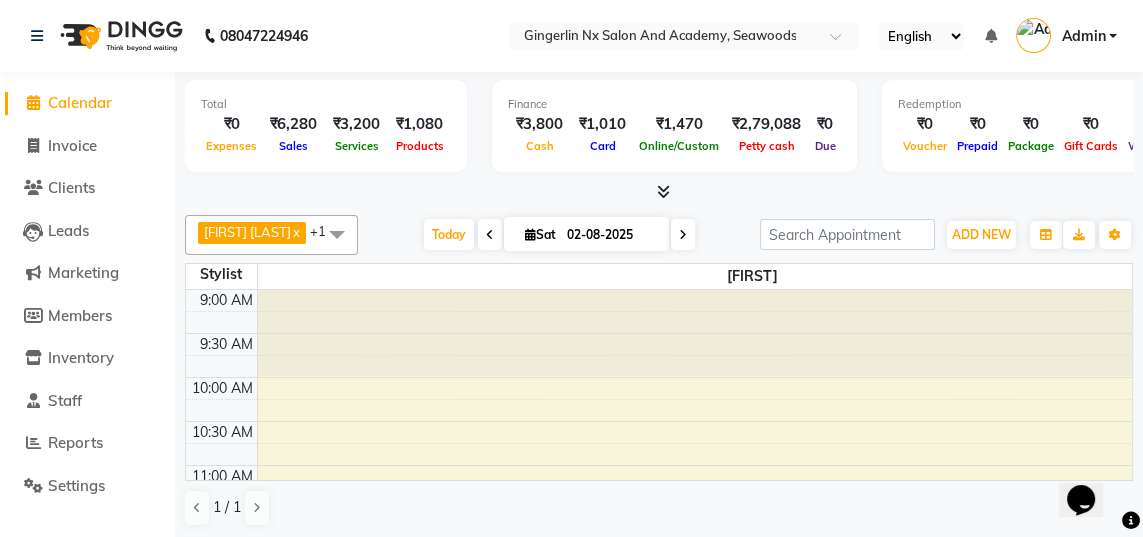 select on "480" 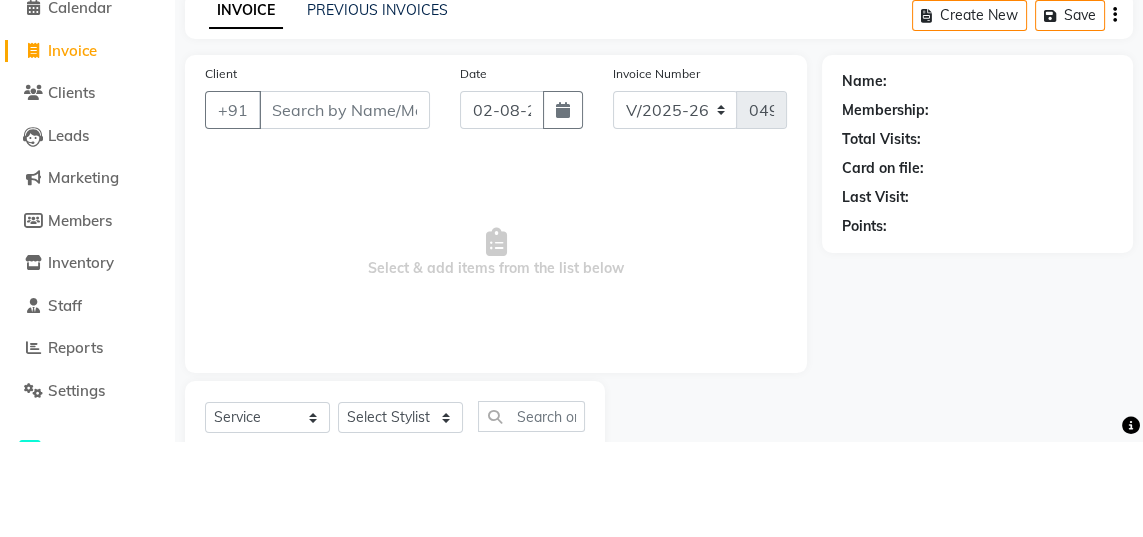 select on "membership" 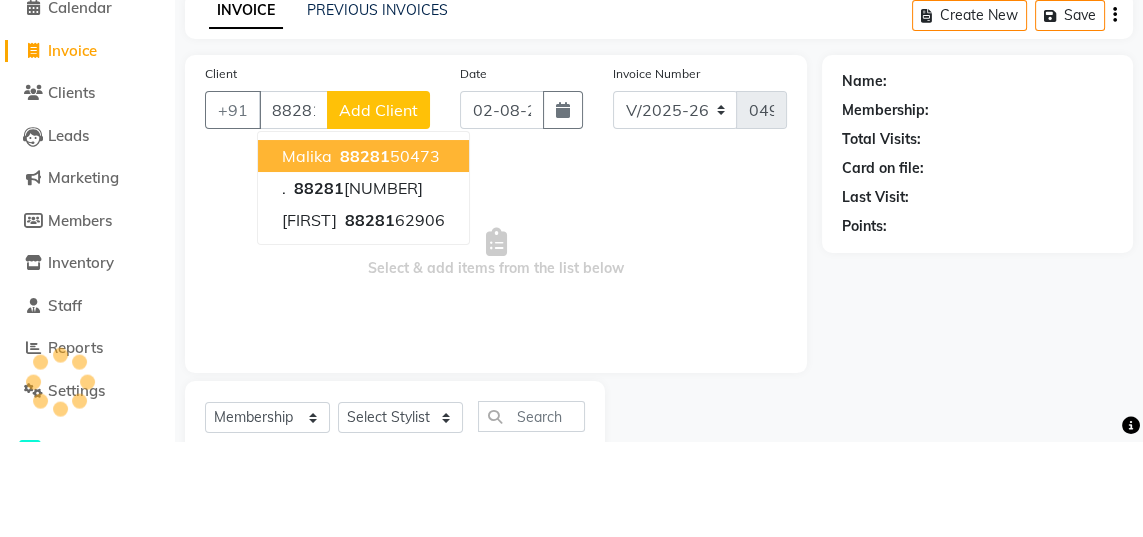 scroll, scrollTop: 0, scrollLeft: 0, axis: both 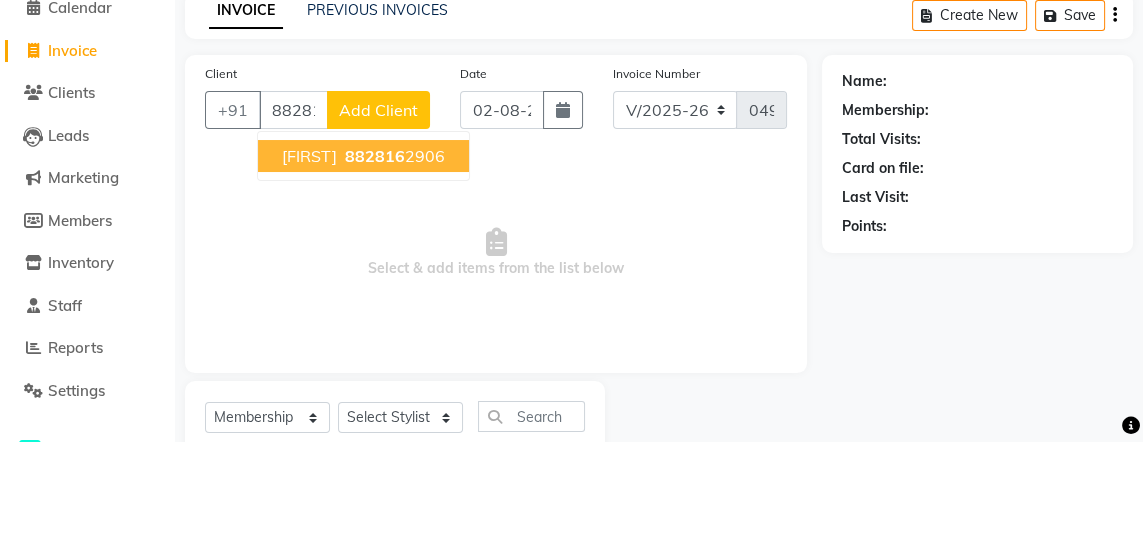click on "khadija   882816 2906" at bounding box center (363, 251) 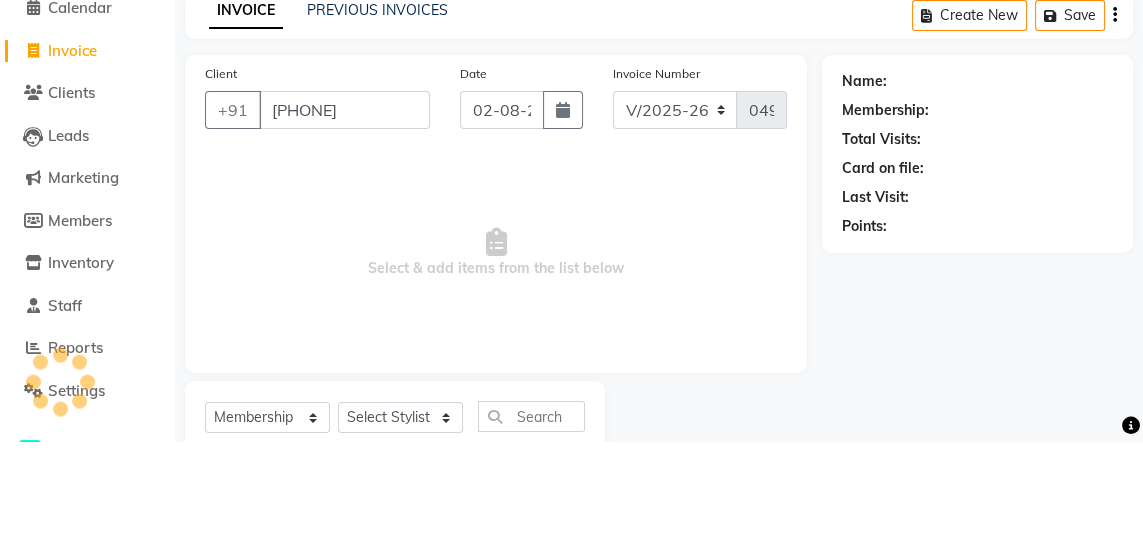 type on "8828162906" 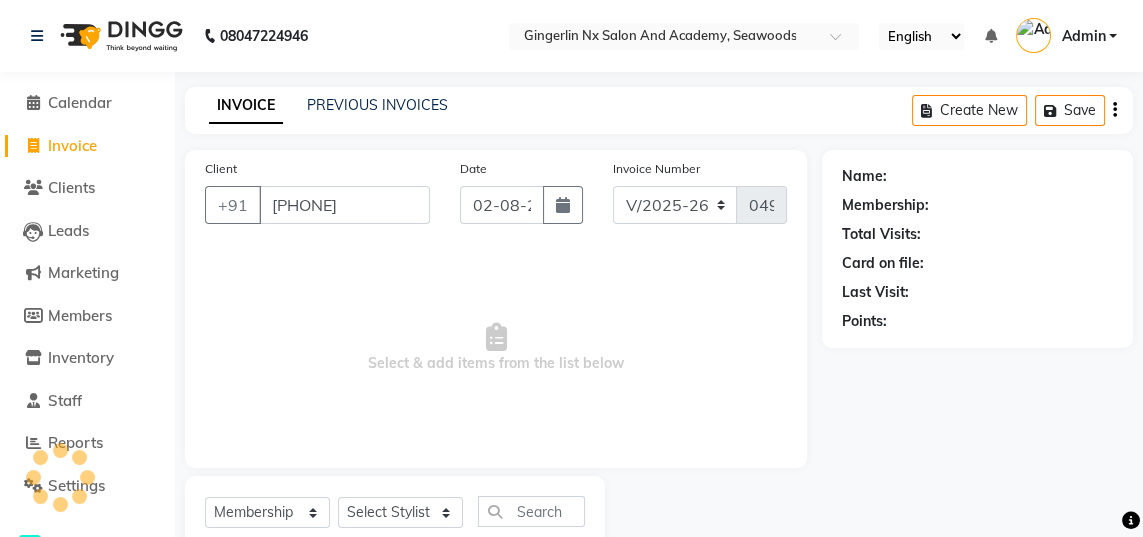 select on "2: Object" 